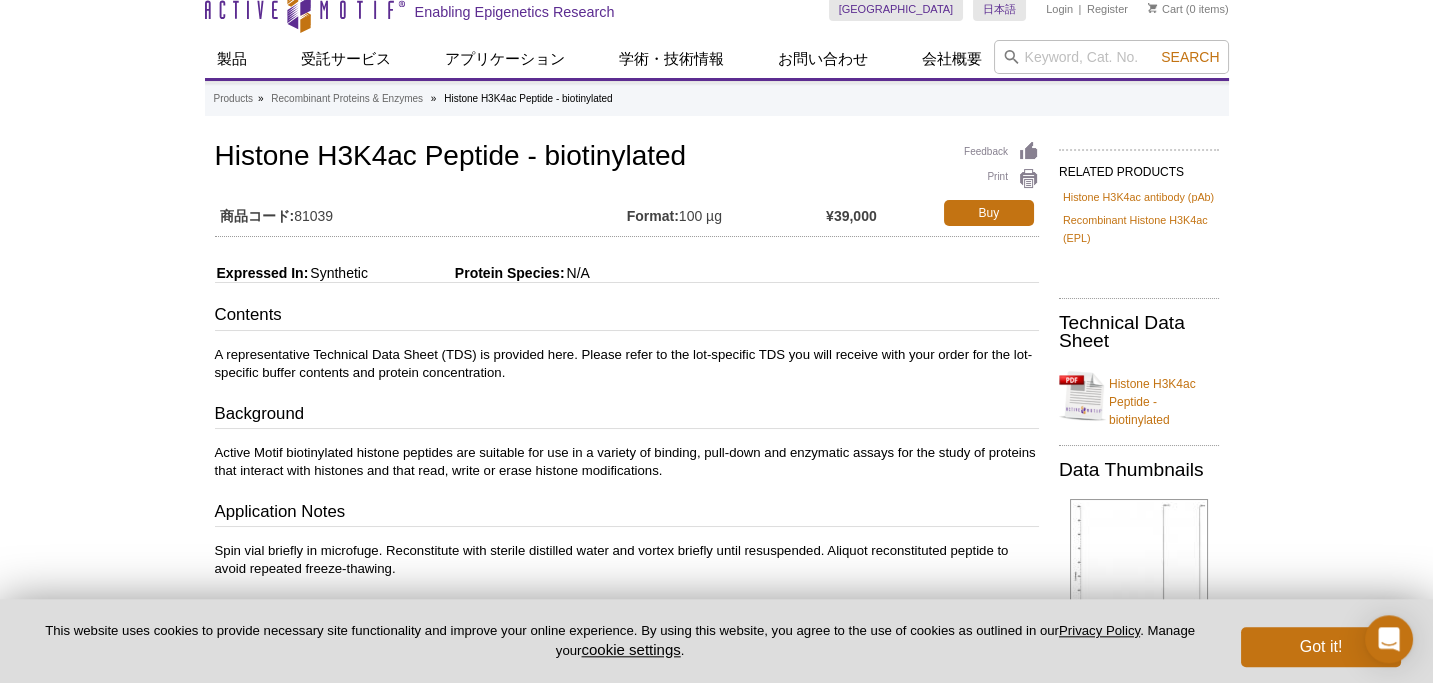 scroll, scrollTop: 0, scrollLeft: 0, axis: both 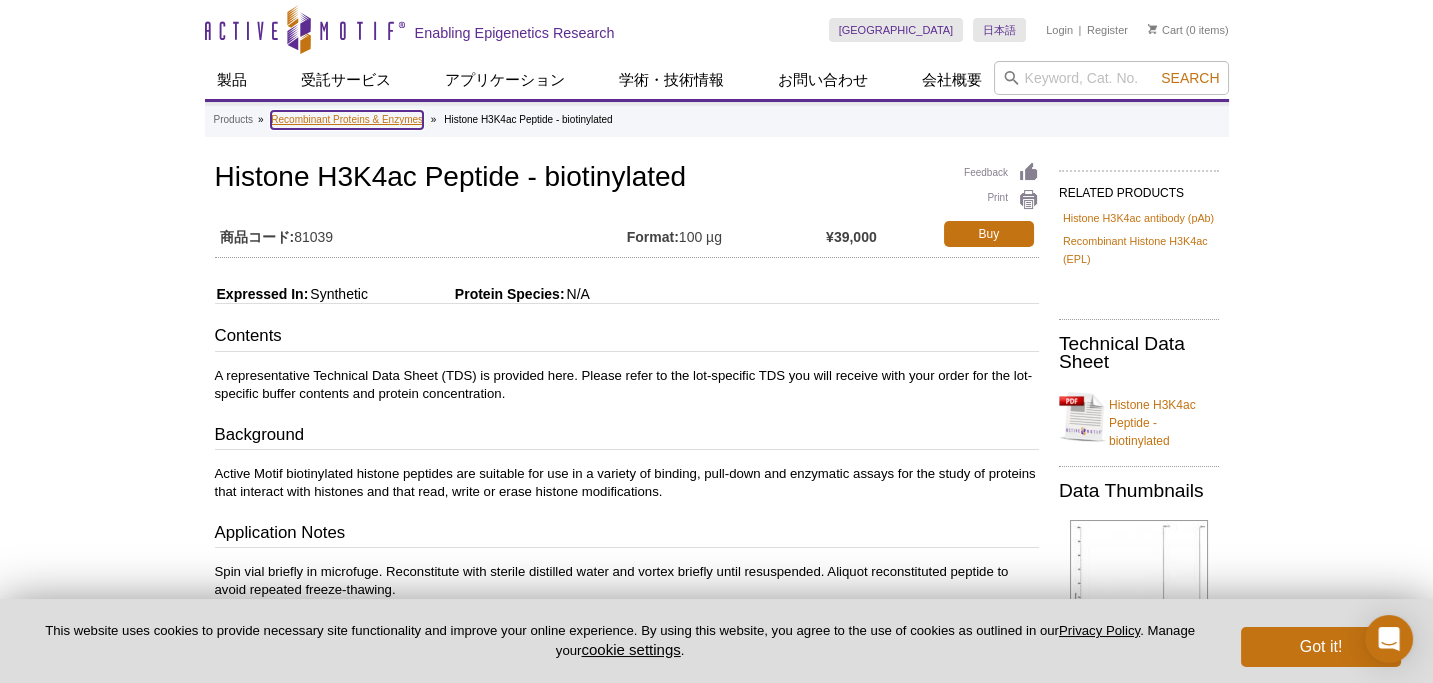 click on "Recombinant Proteins & Enzymes" at bounding box center [347, 120] 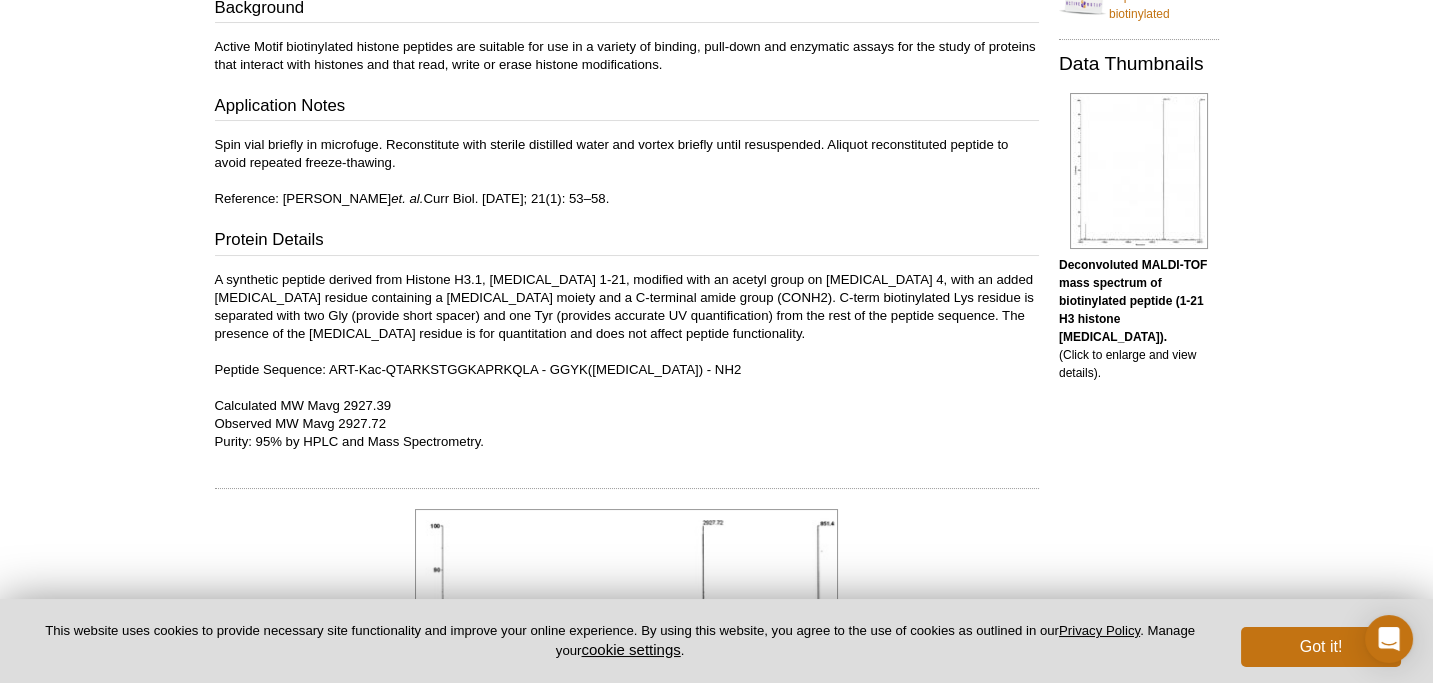 scroll, scrollTop: 0, scrollLeft: 0, axis: both 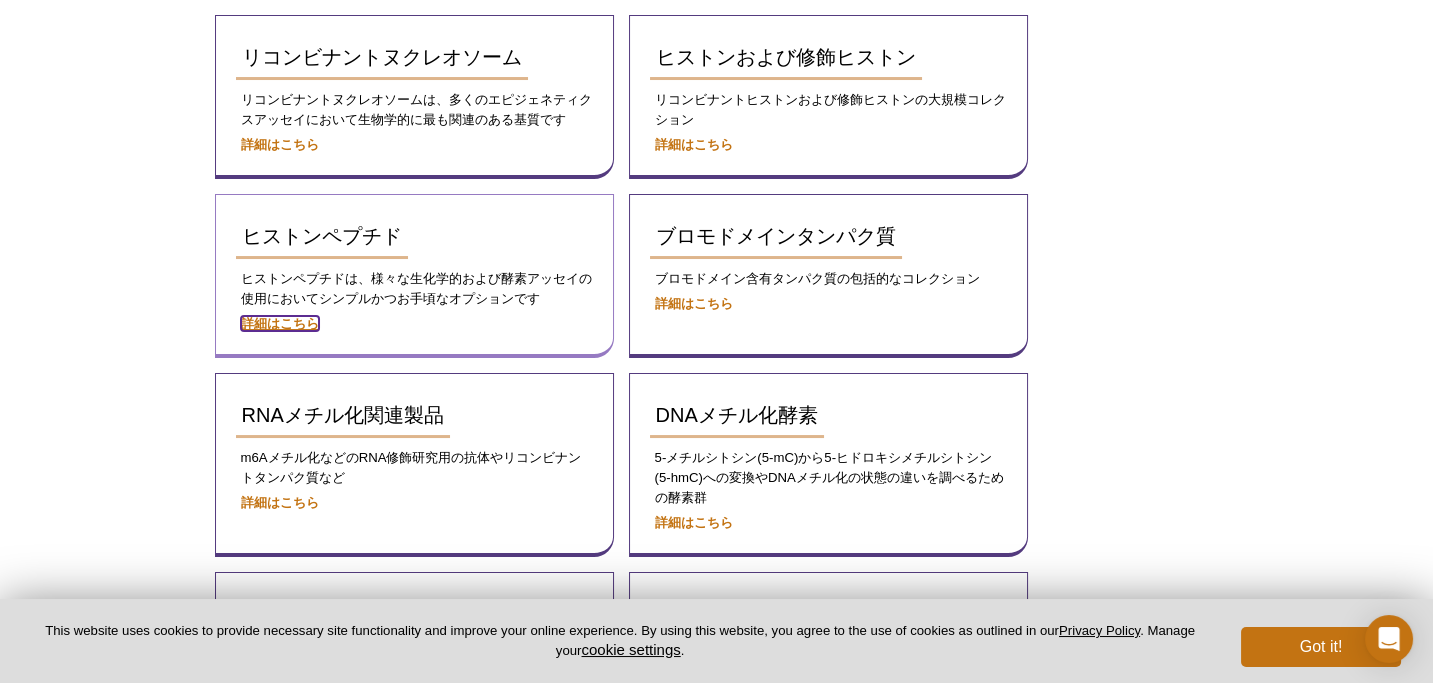click on "詳細はこちら" at bounding box center (280, 323) 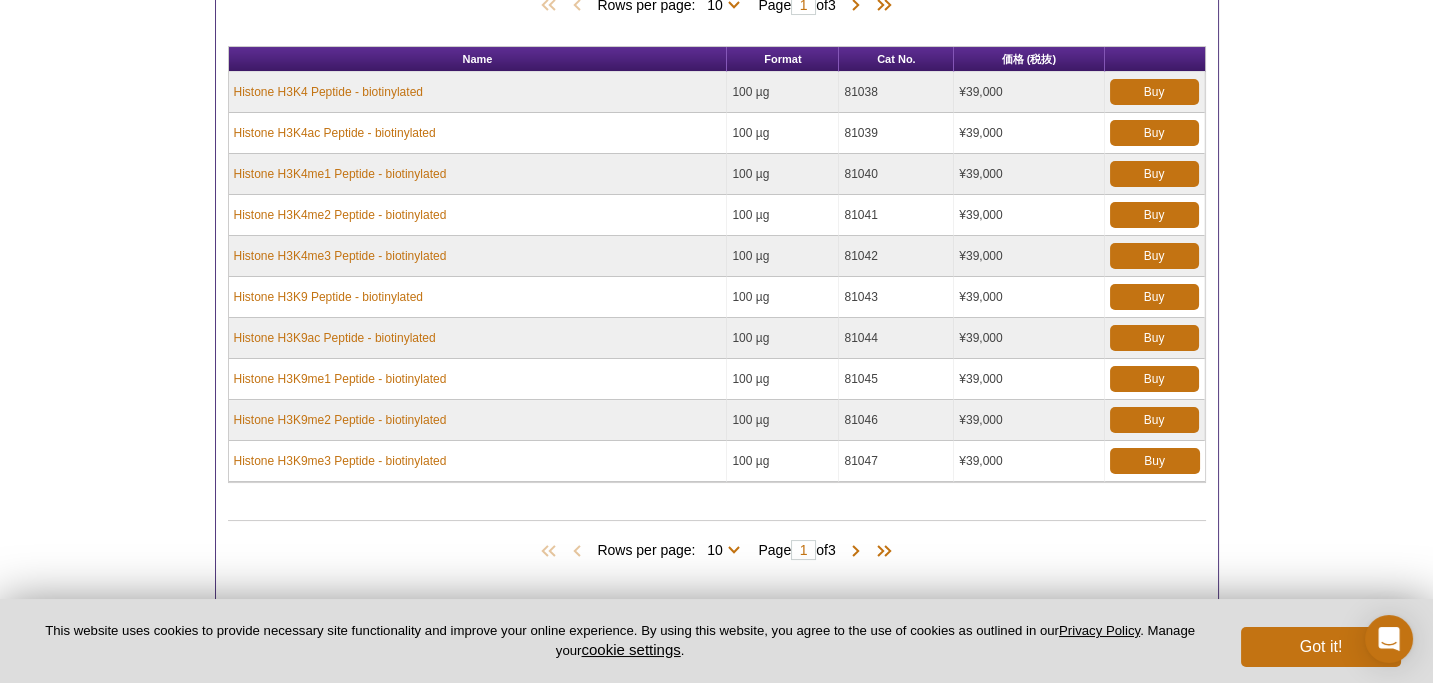 scroll, scrollTop: 706, scrollLeft: 0, axis: vertical 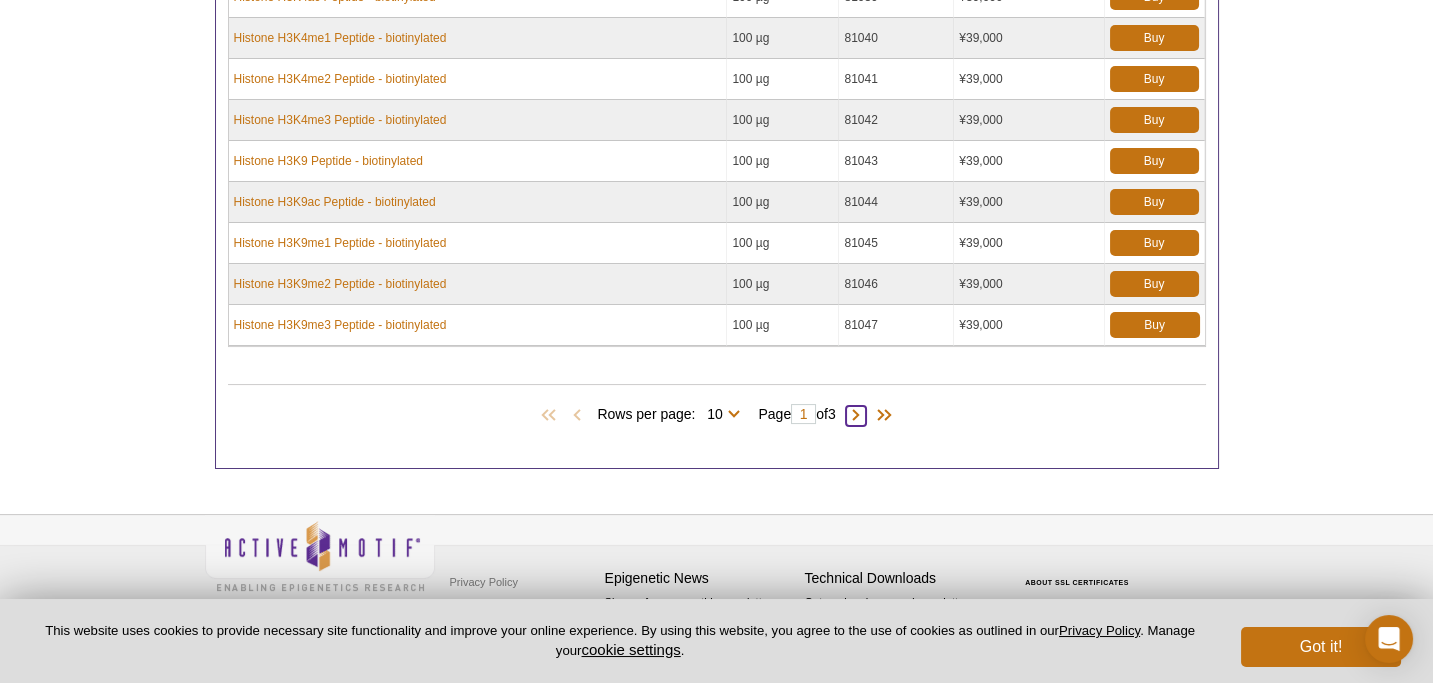 click at bounding box center (856, 416) 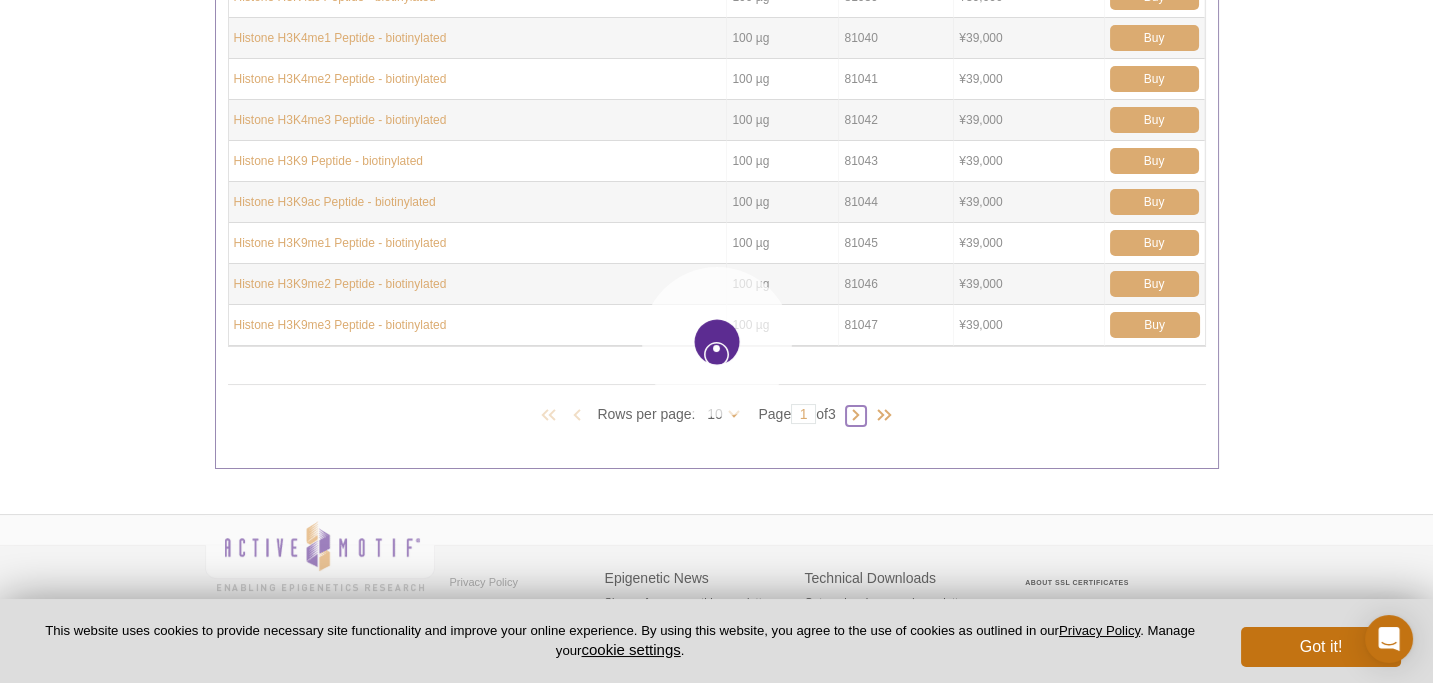 type on "2" 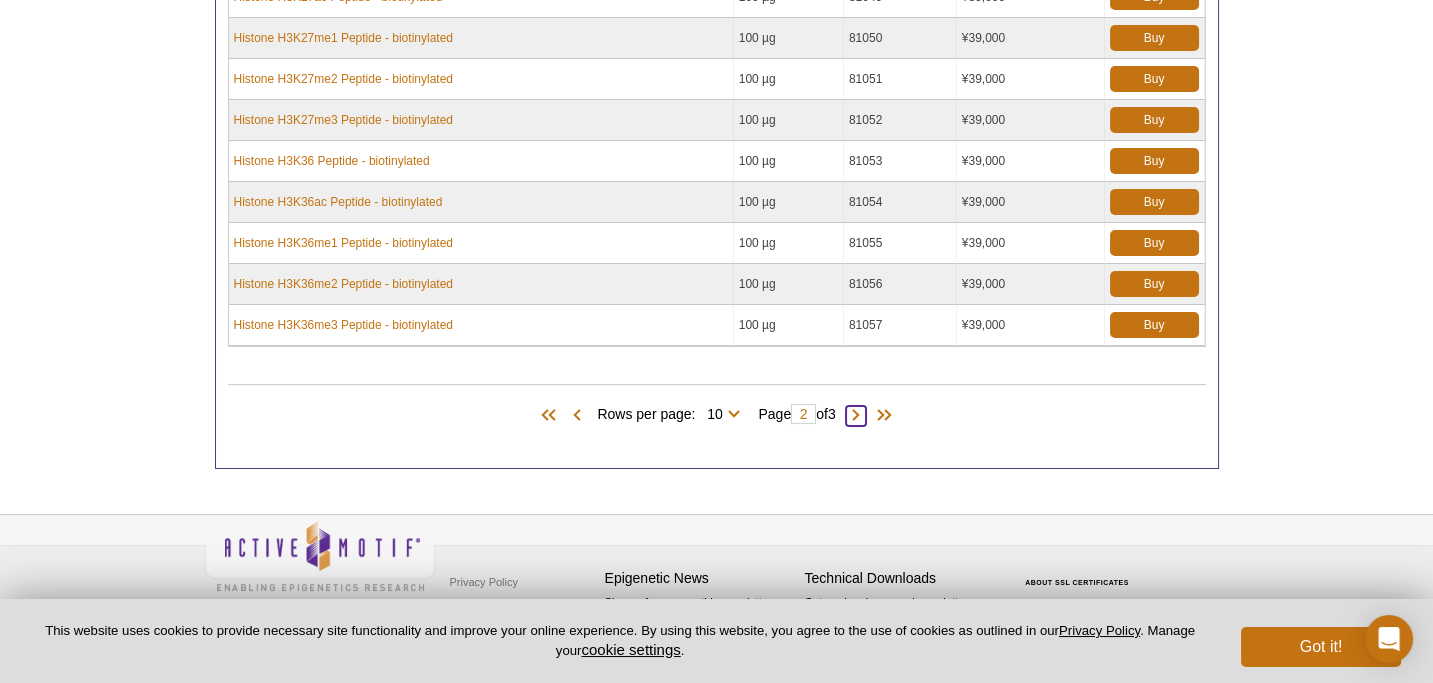 click at bounding box center [856, 416] 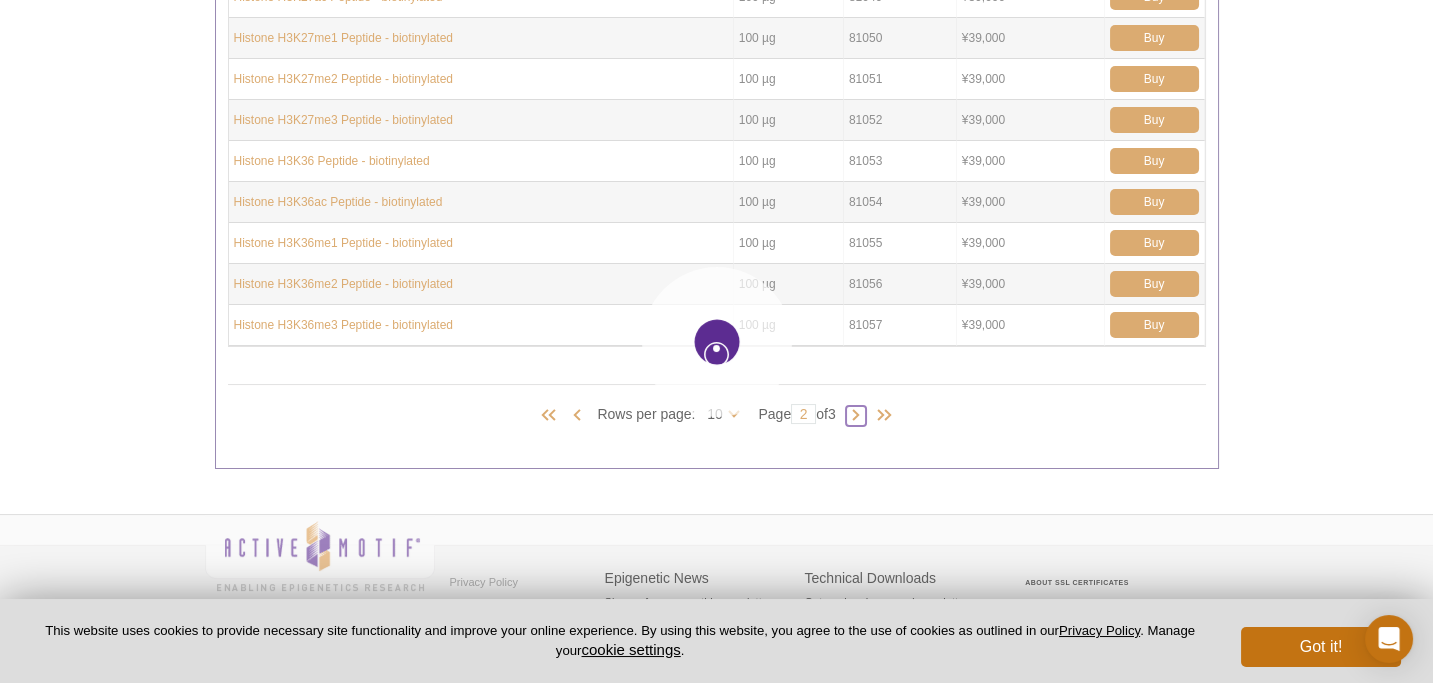 type on "3" 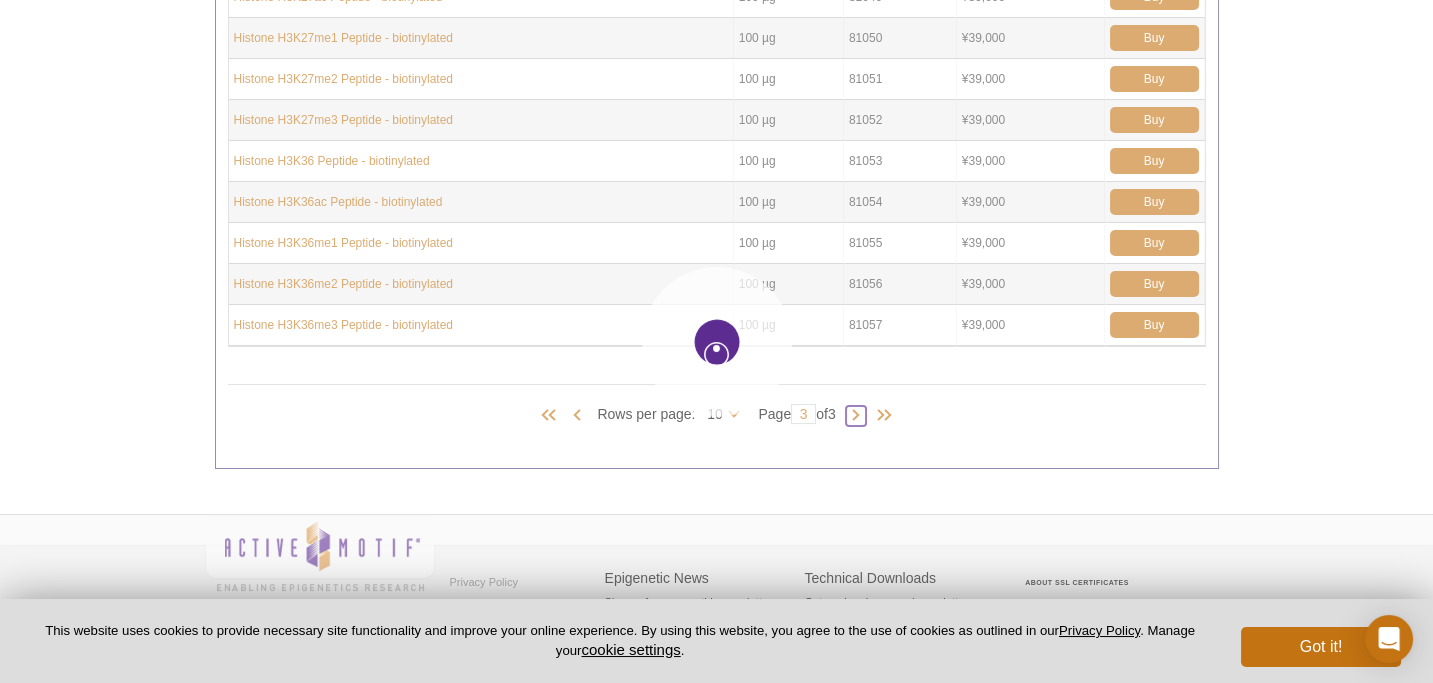 scroll, scrollTop: 503, scrollLeft: 0, axis: vertical 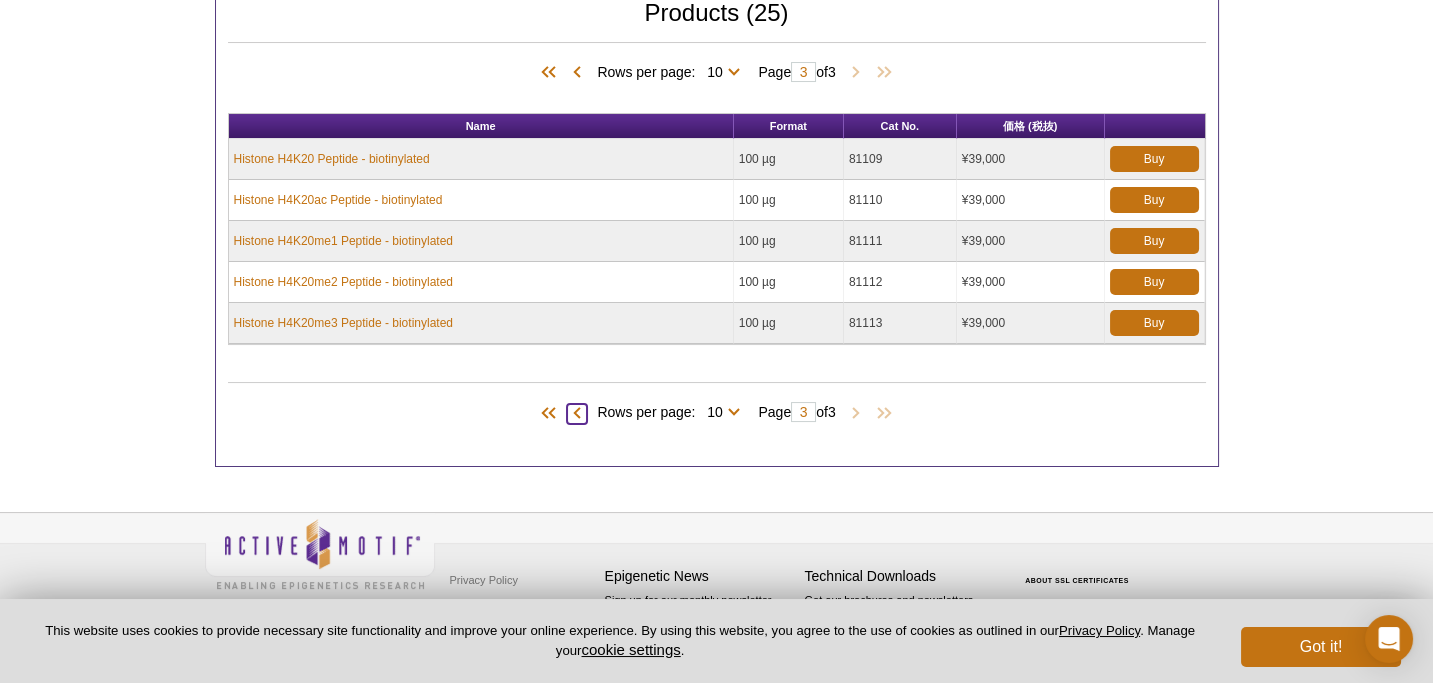 click at bounding box center [577, 414] 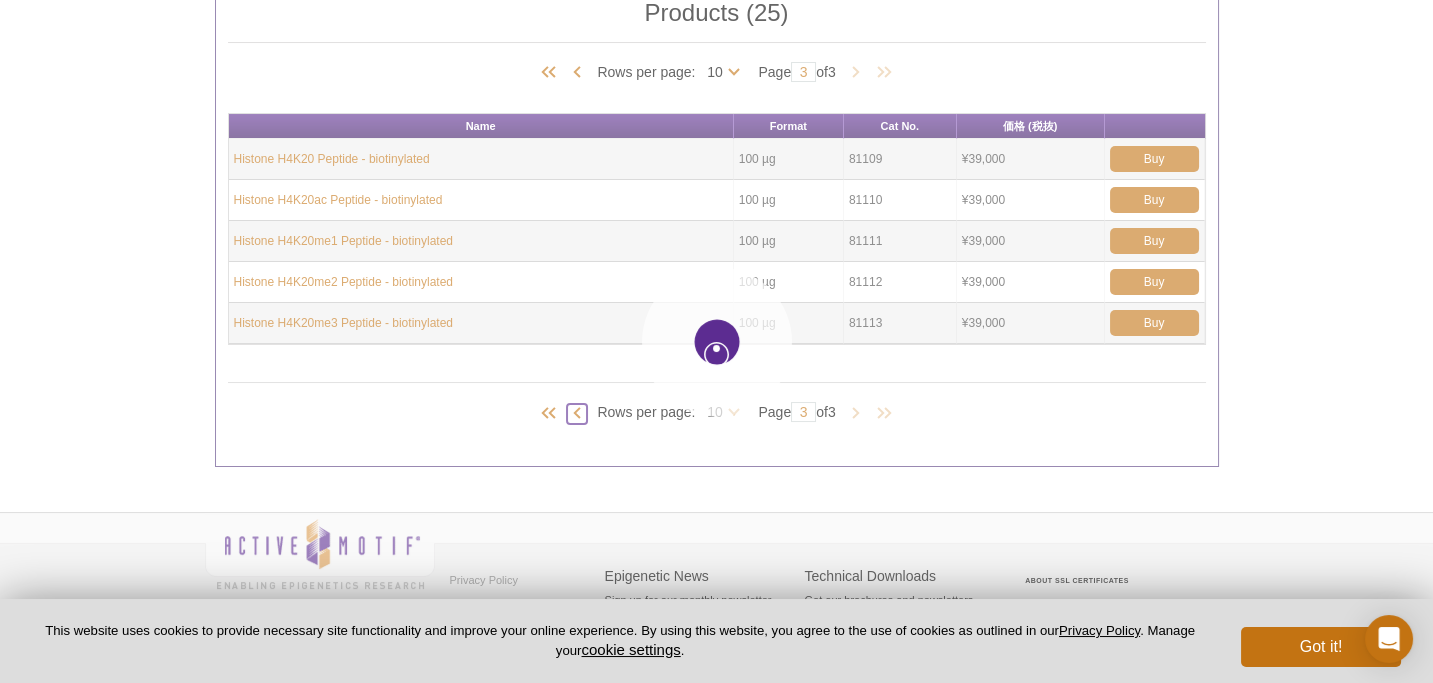 type on "2" 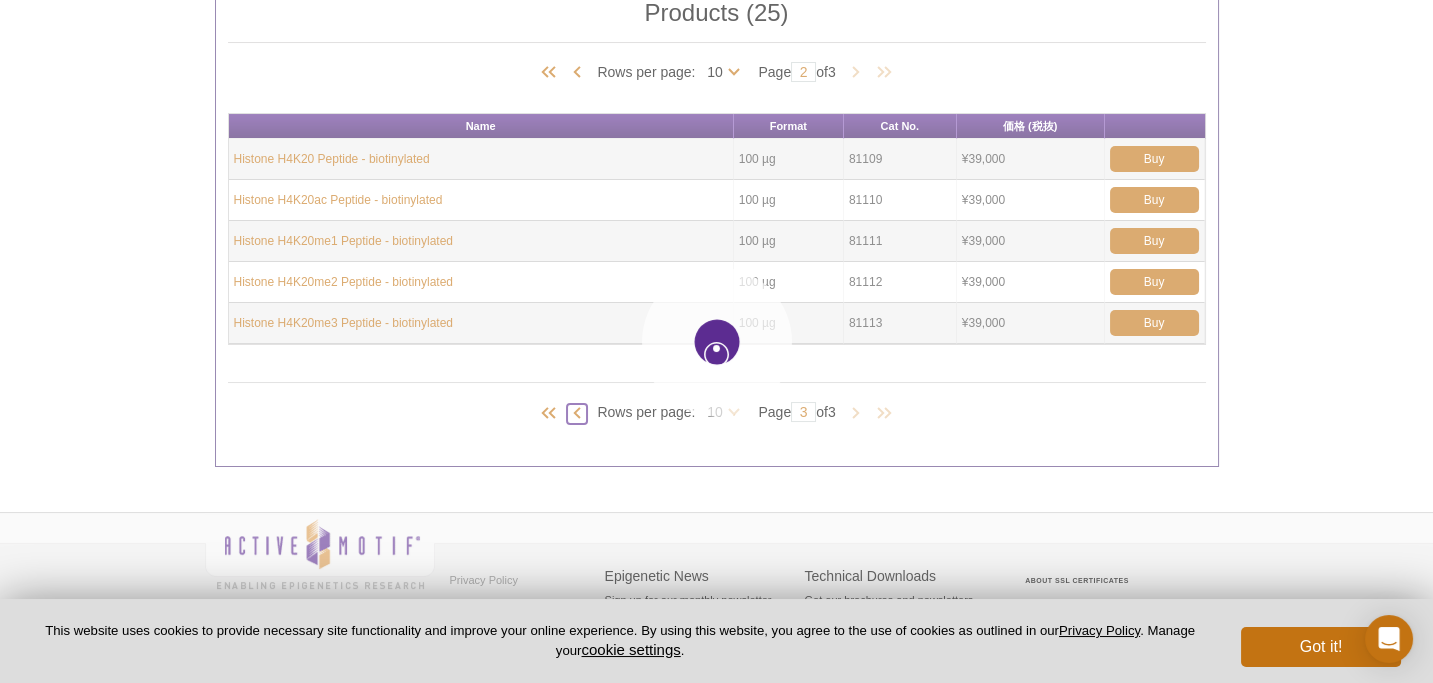 type on "2" 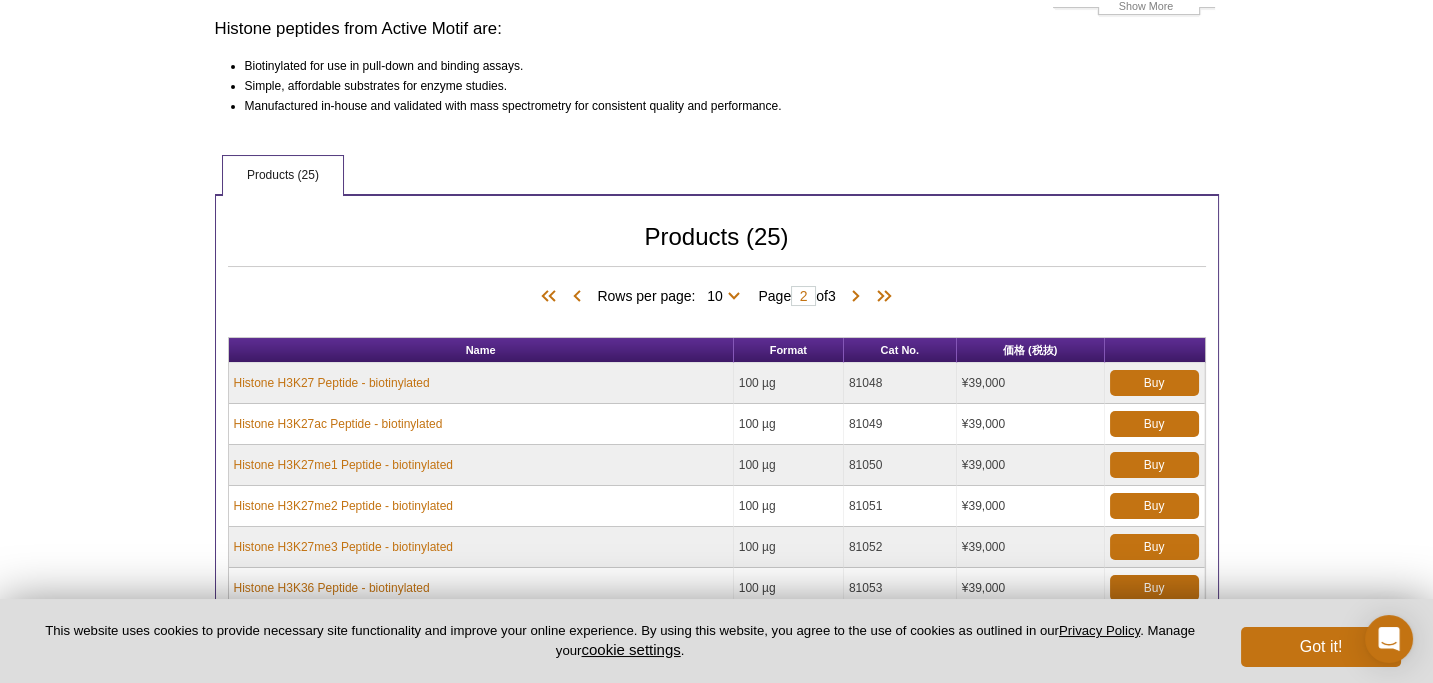 scroll, scrollTop: 0, scrollLeft: 0, axis: both 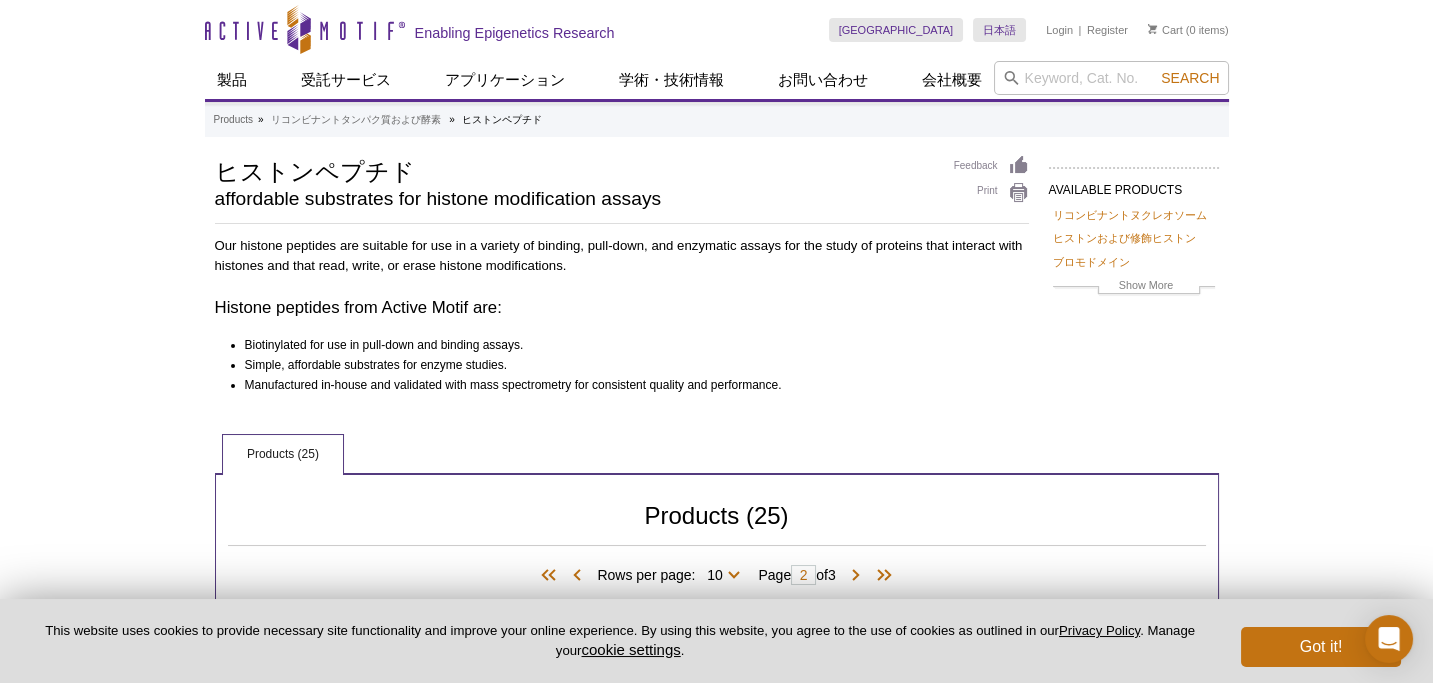 click on "Histone peptides from Active Motif are:" at bounding box center [622, 308] 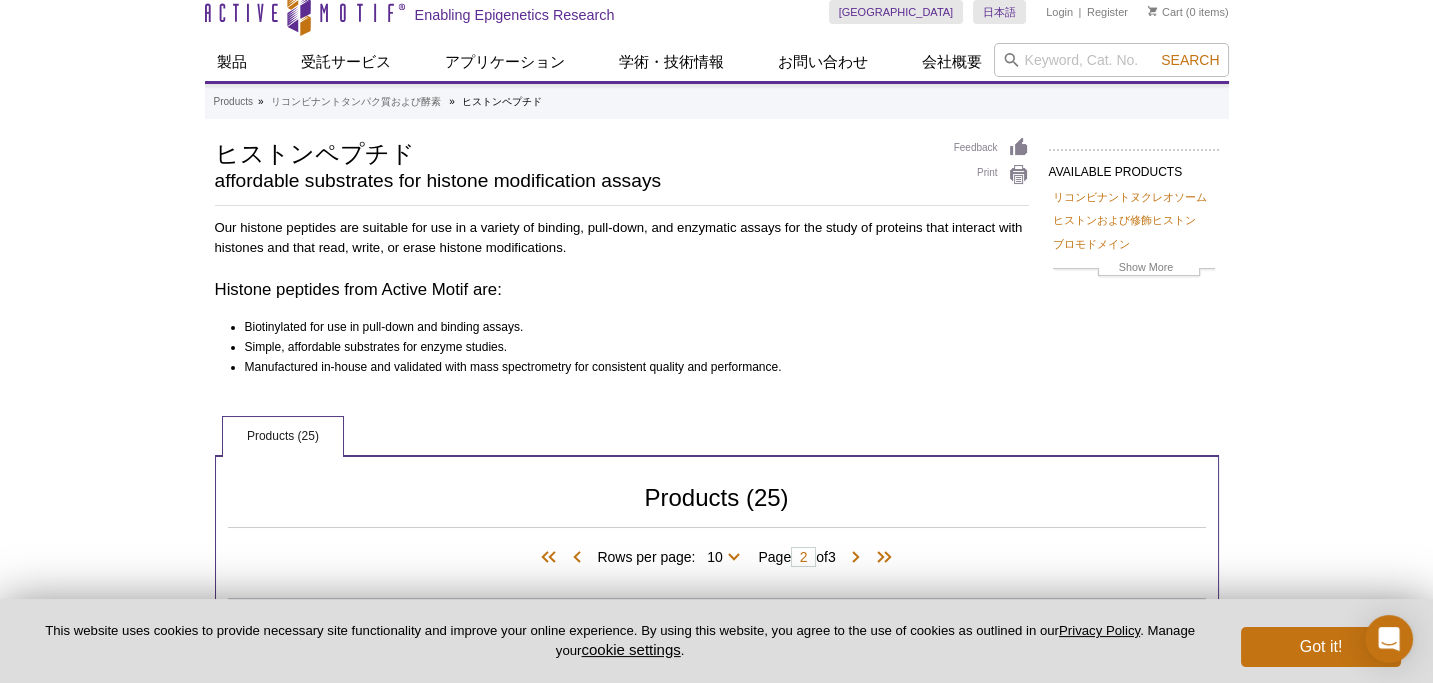 scroll, scrollTop: 0, scrollLeft: 0, axis: both 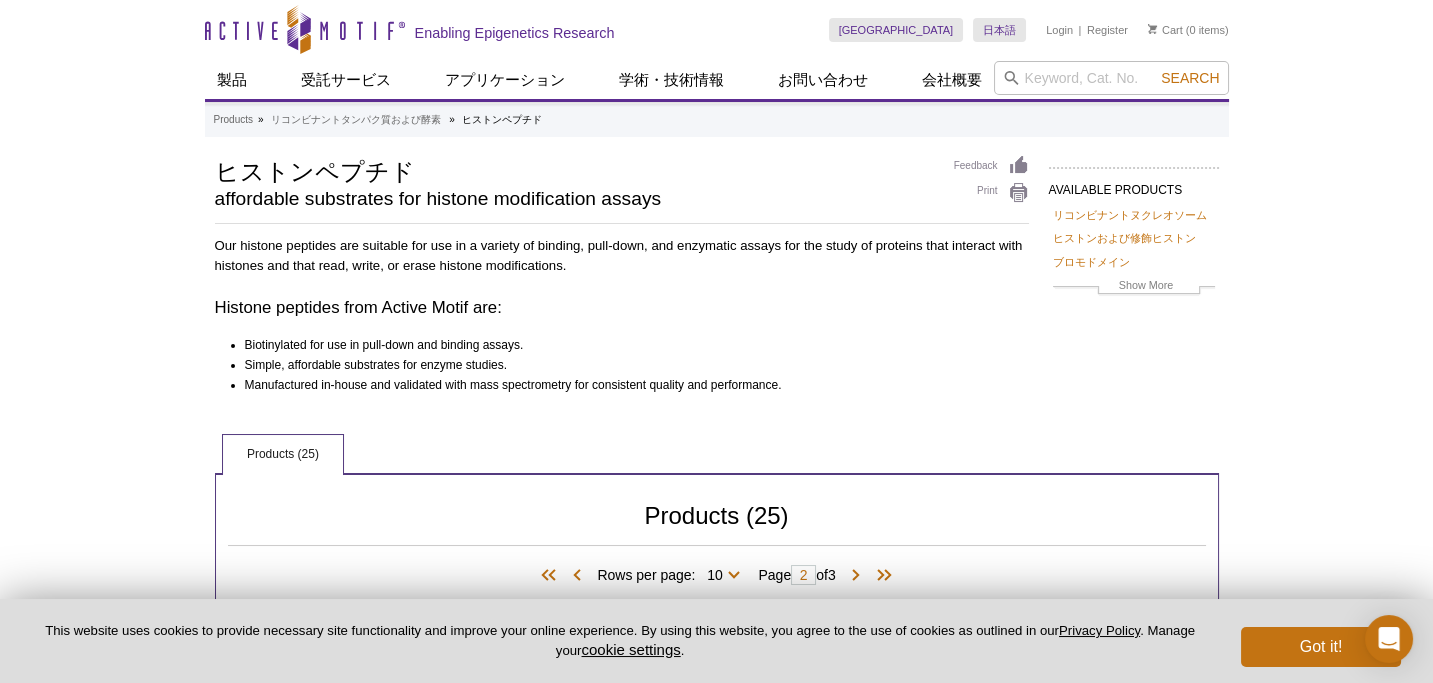 click on "Simple, affordable substrates for enzyme studies." at bounding box center [628, 365] 